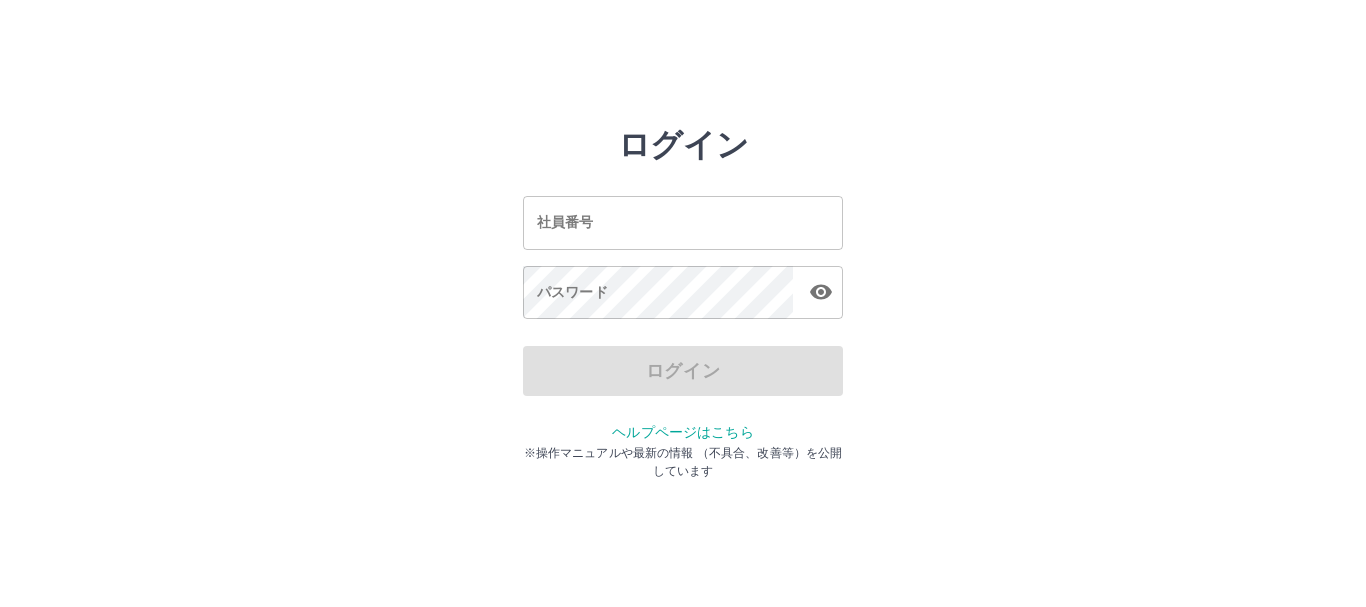 scroll, scrollTop: 0, scrollLeft: 0, axis: both 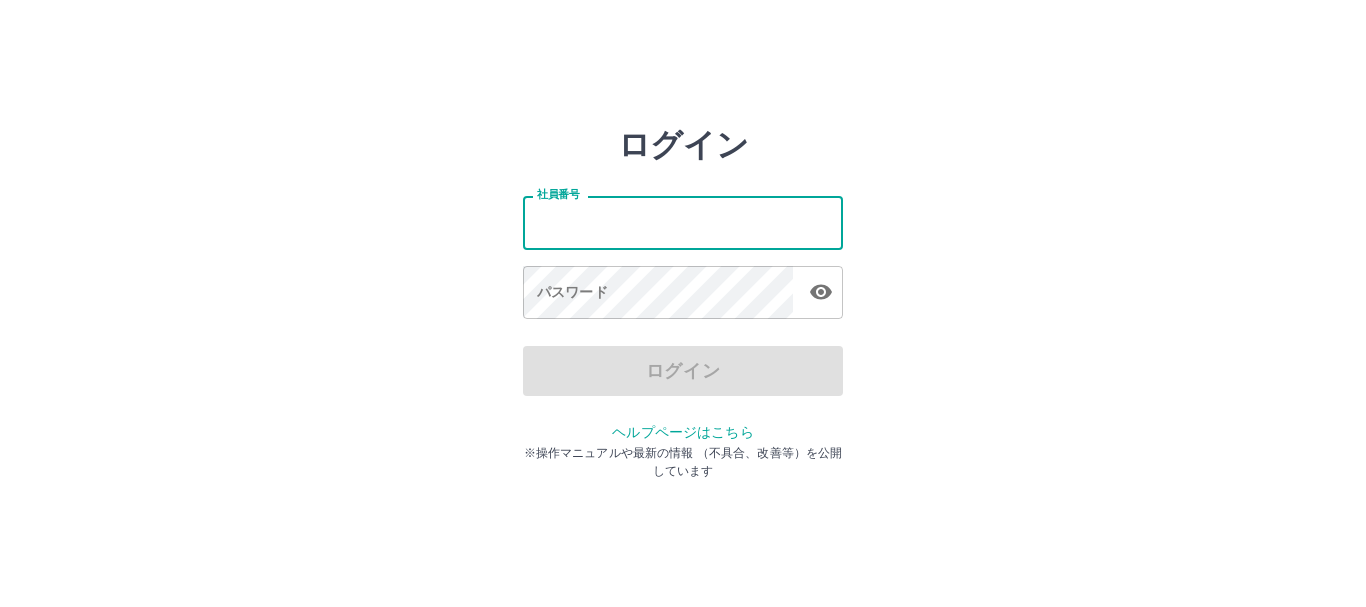 click on "社員番号" at bounding box center (683, 222) 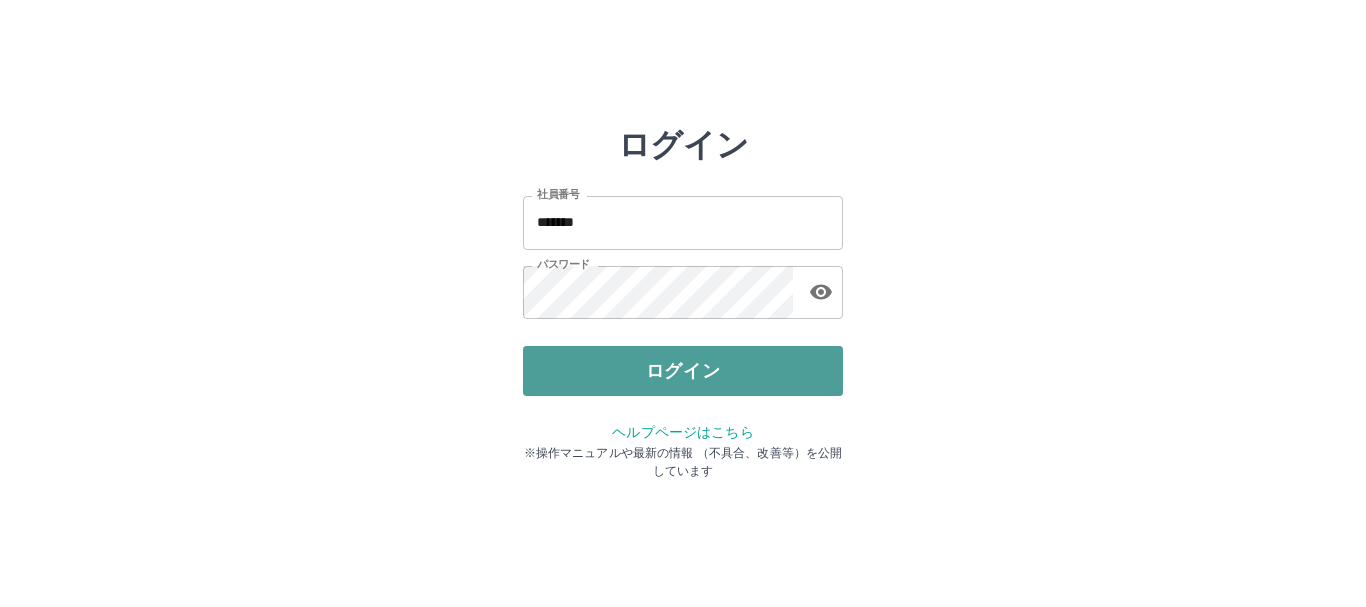 click on "ログイン" at bounding box center (683, 371) 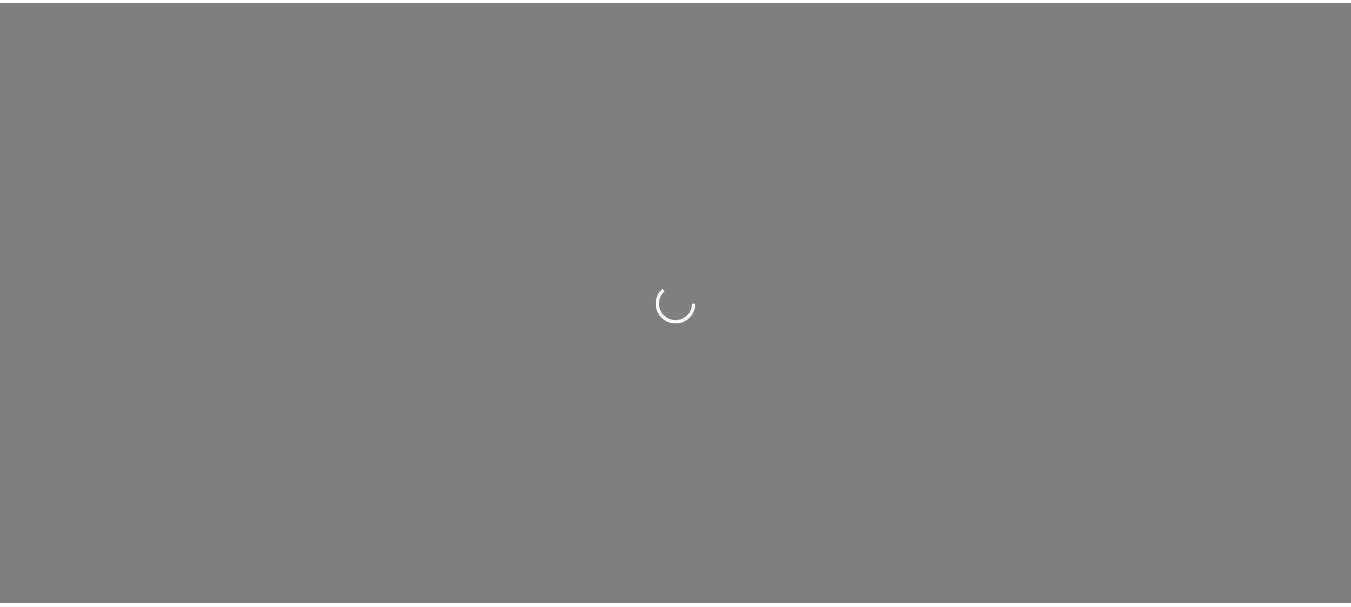 scroll, scrollTop: 0, scrollLeft: 0, axis: both 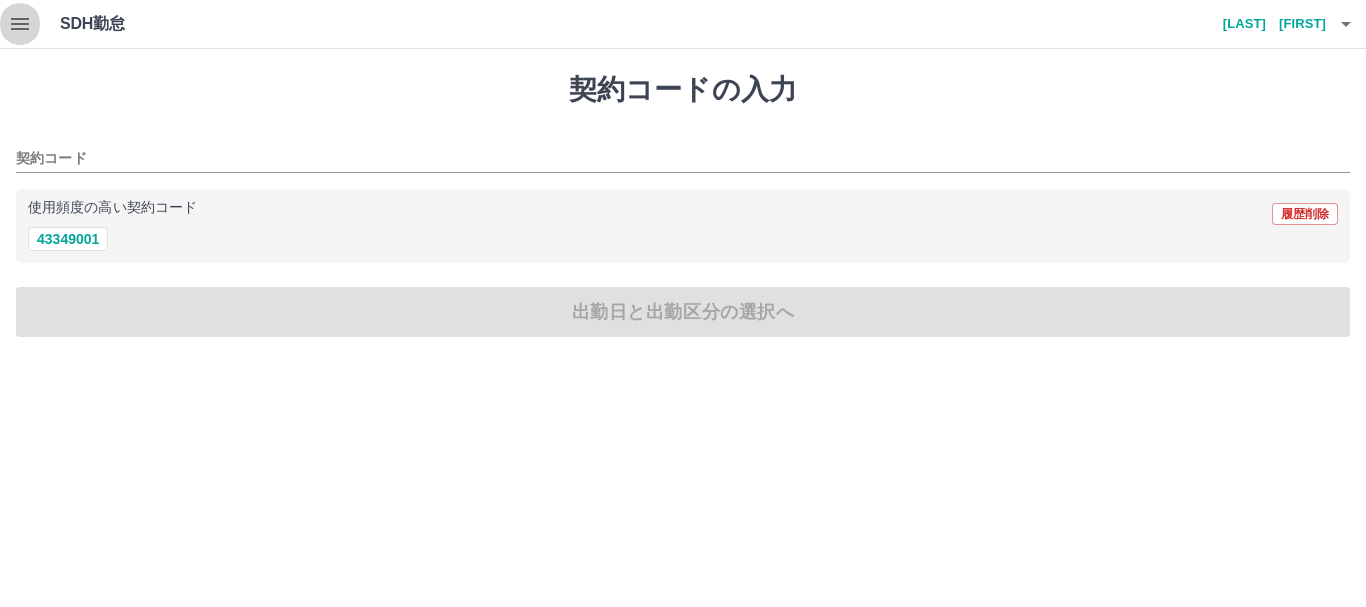 click 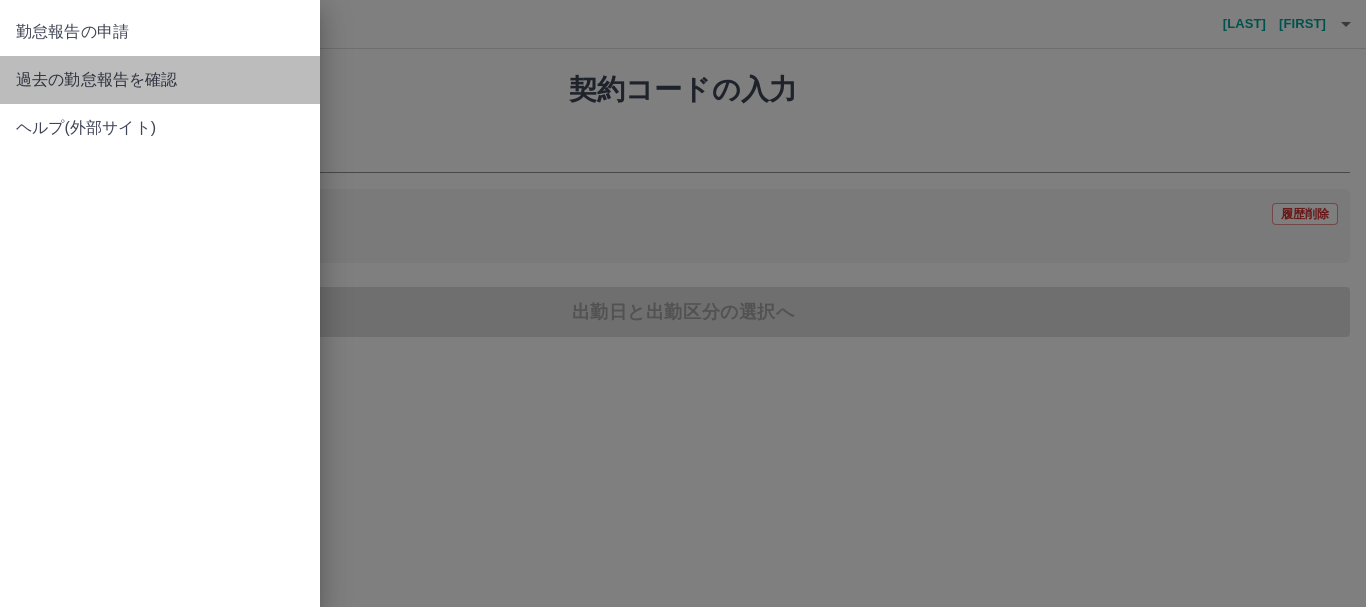 click on "過去の勤怠報告を確認" at bounding box center [160, 80] 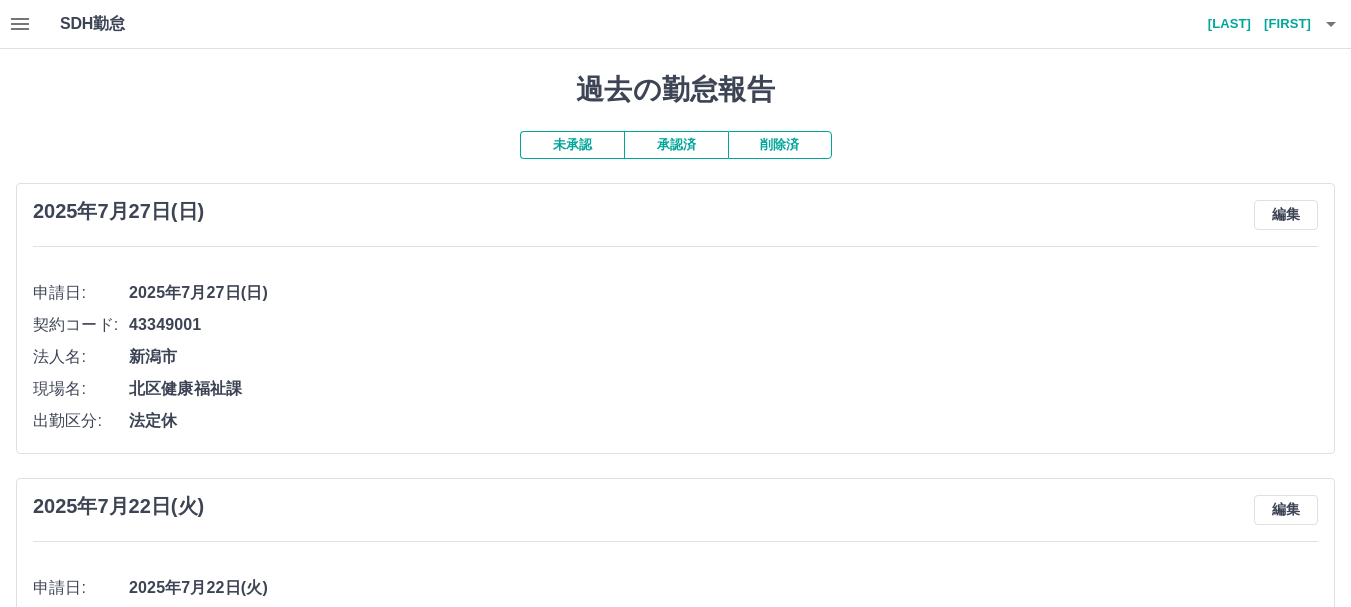 click on "承認済" at bounding box center [676, 145] 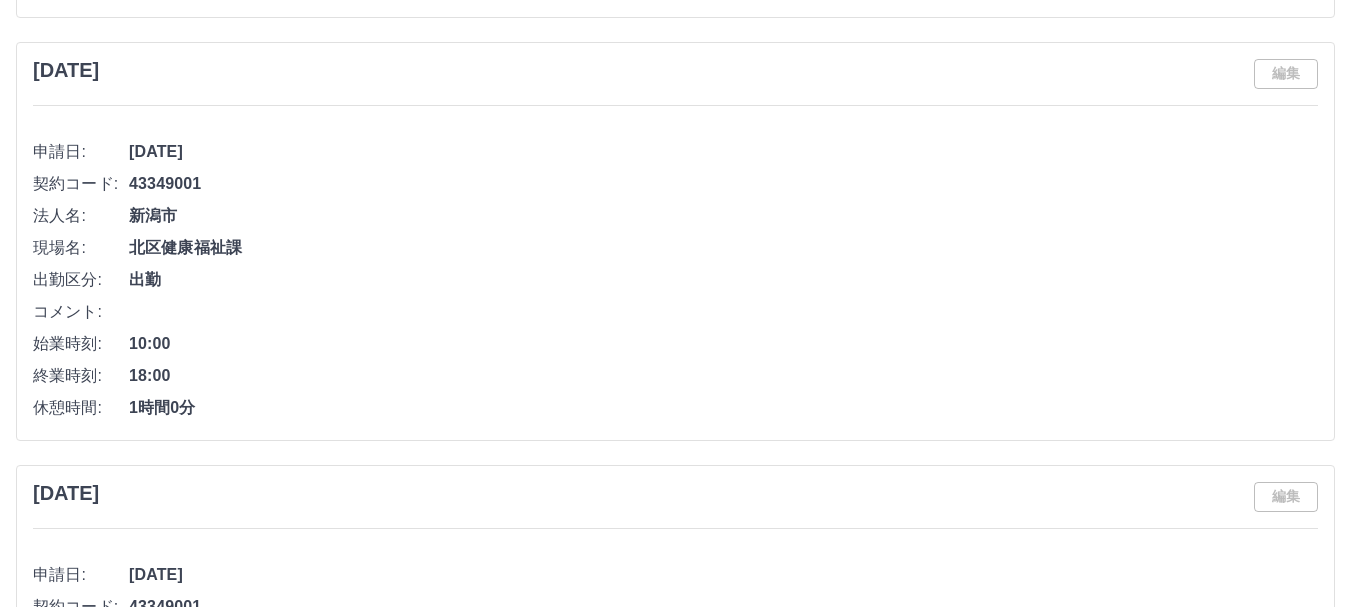 scroll, scrollTop: 9400, scrollLeft: 0, axis: vertical 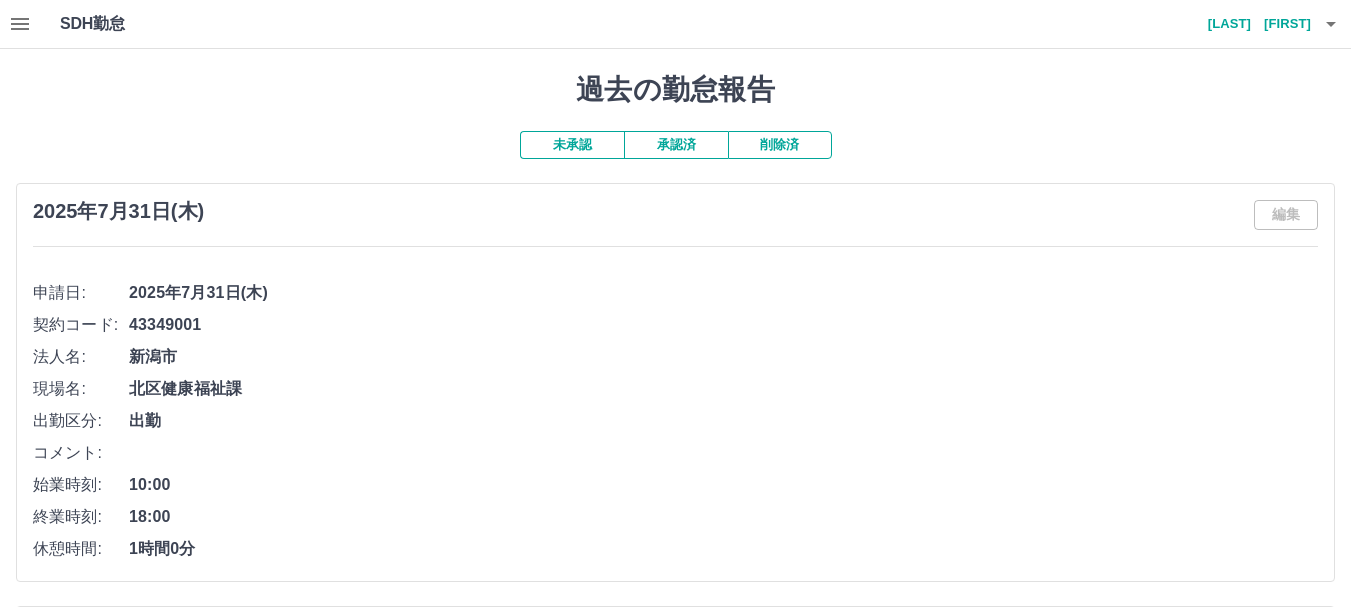 click on "[LAST]　[FIRST]" at bounding box center [1251, 24] 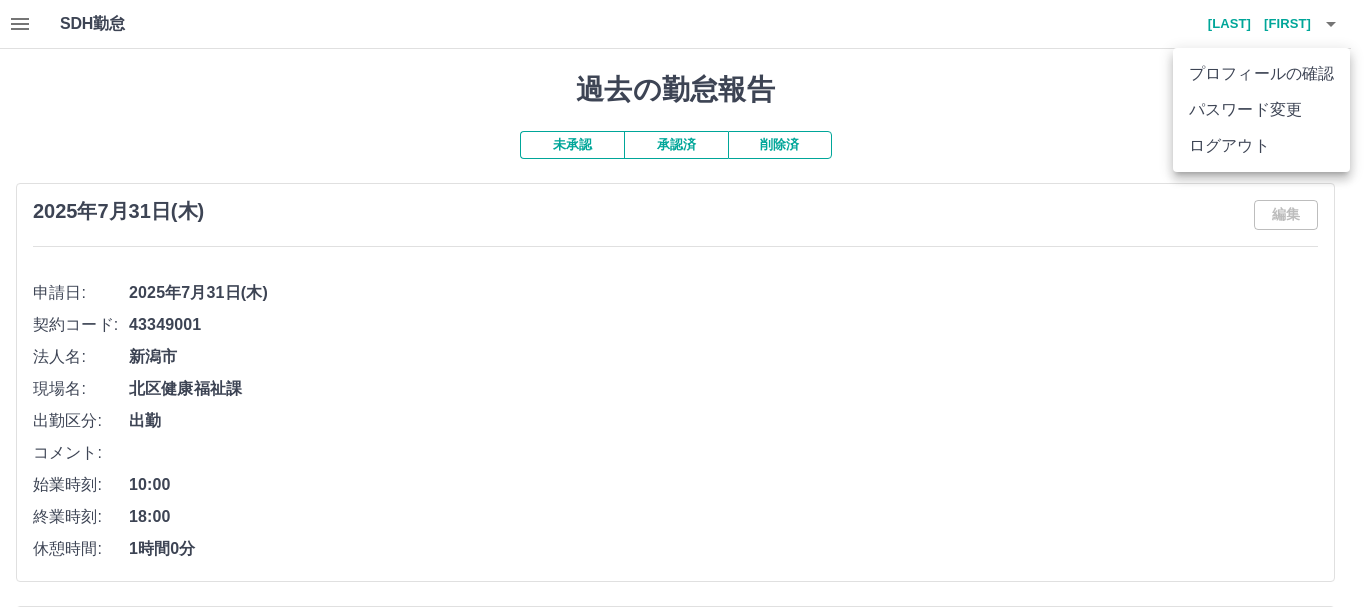 click at bounding box center (683, 303) 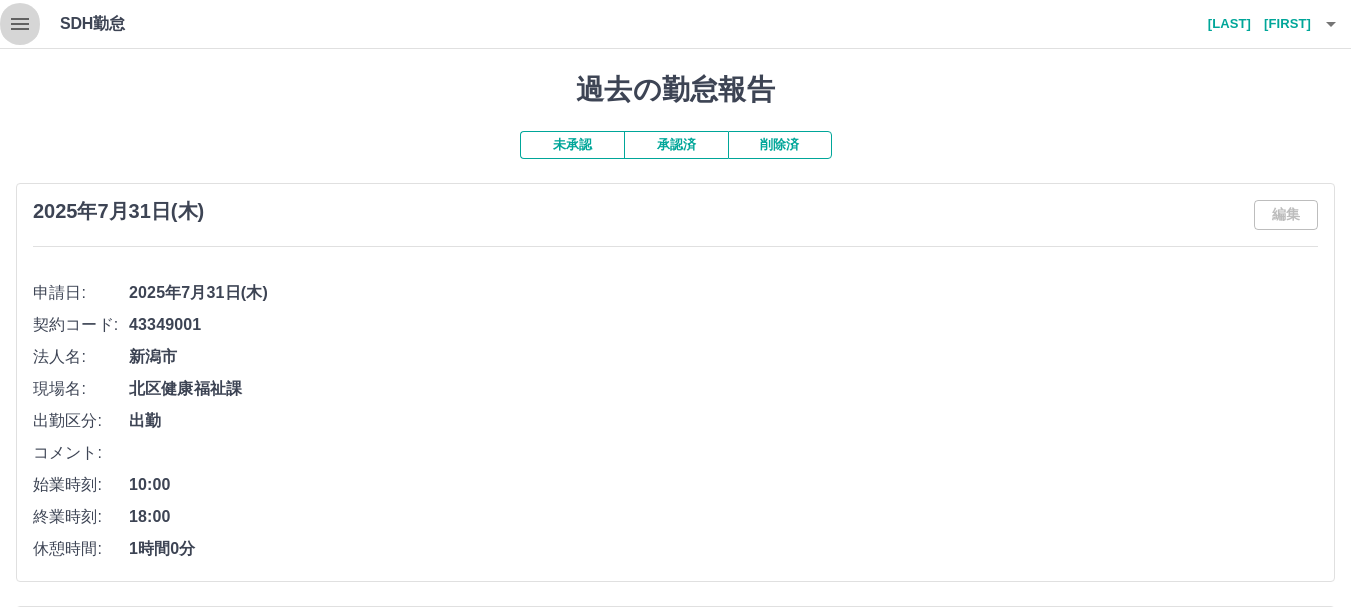 click 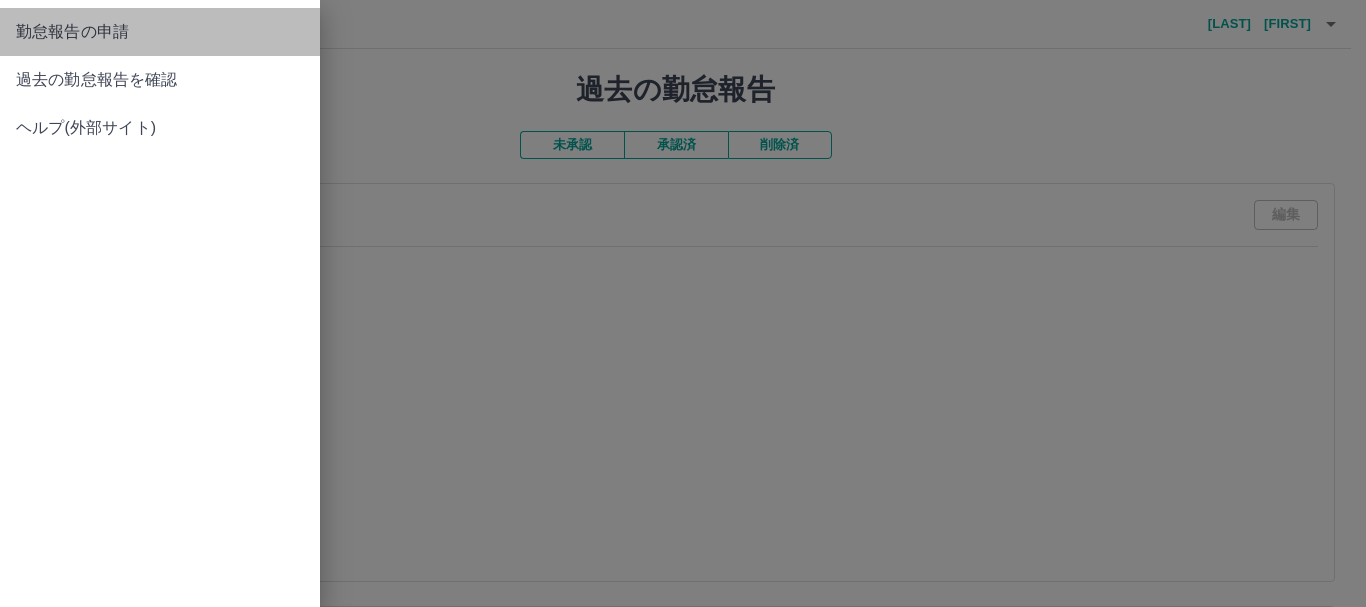 click on "勤怠報告の申請" at bounding box center (160, 32) 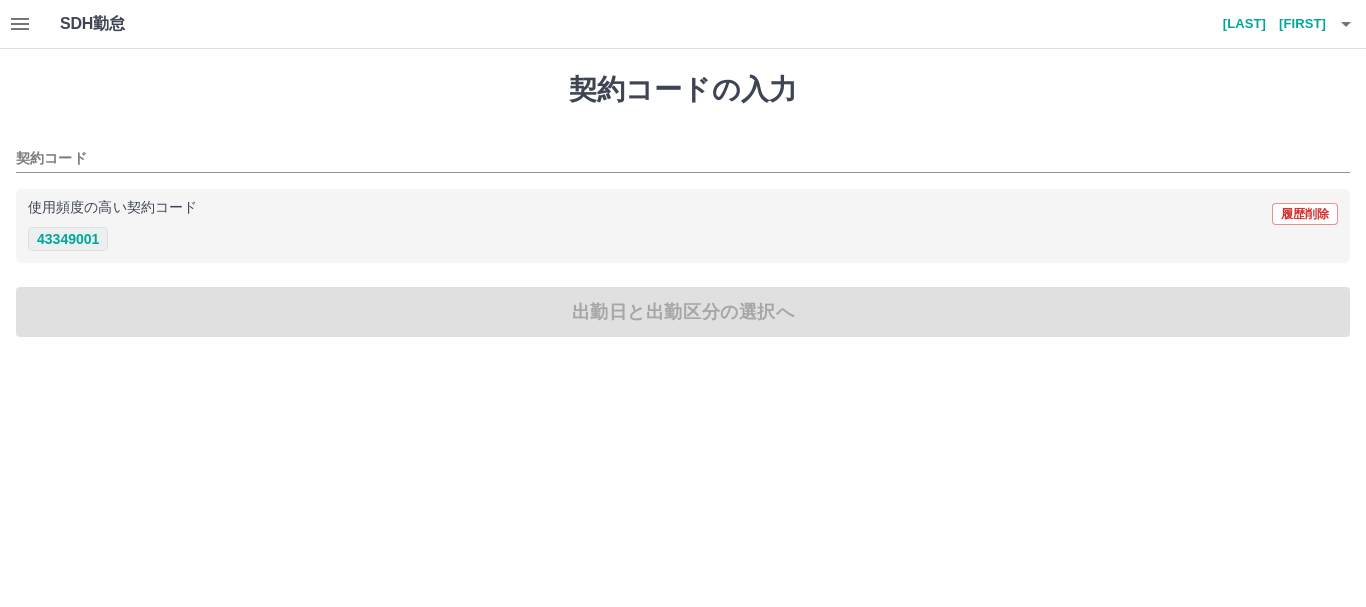 click on "43349001" at bounding box center (68, 239) 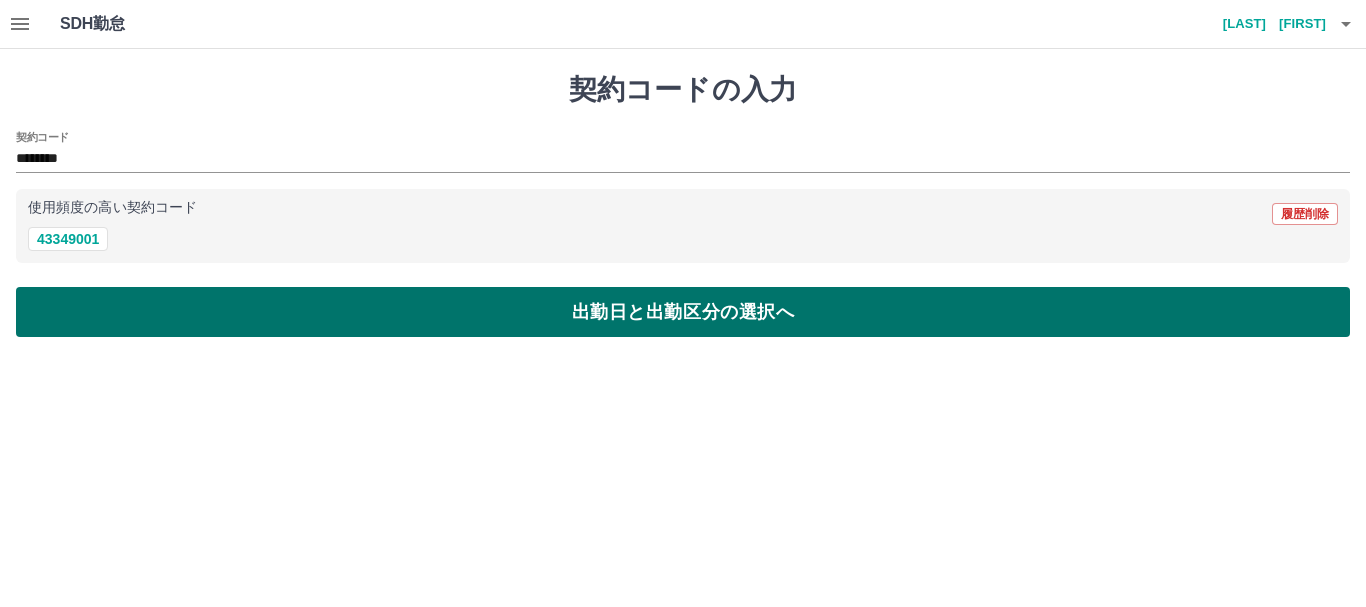click on "出勤日と出勤区分の選択へ" at bounding box center (683, 312) 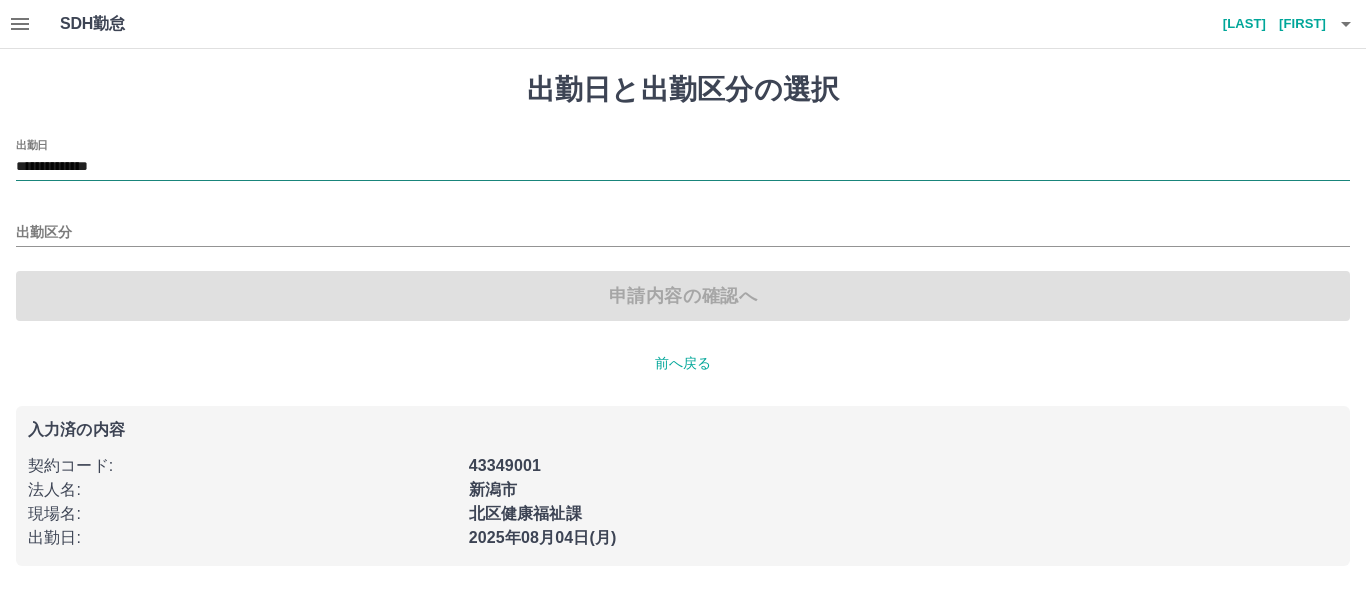 click on "**********" at bounding box center [683, 167] 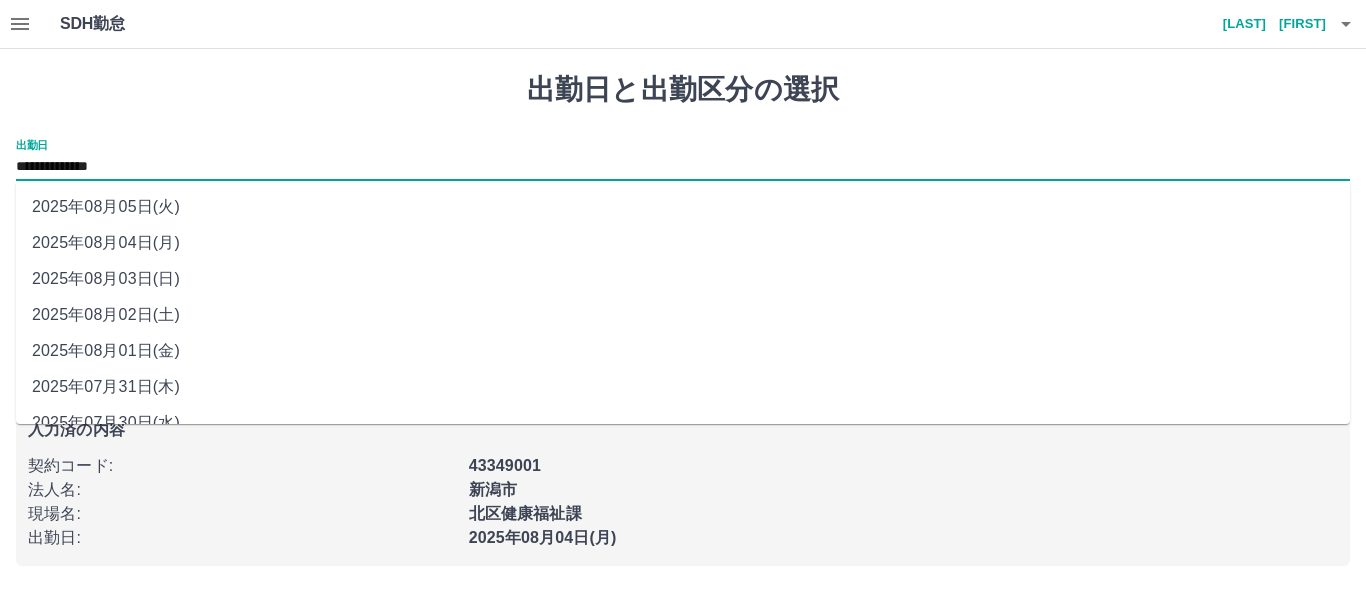 click on "2025年08月01日(金)" at bounding box center [683, 351] 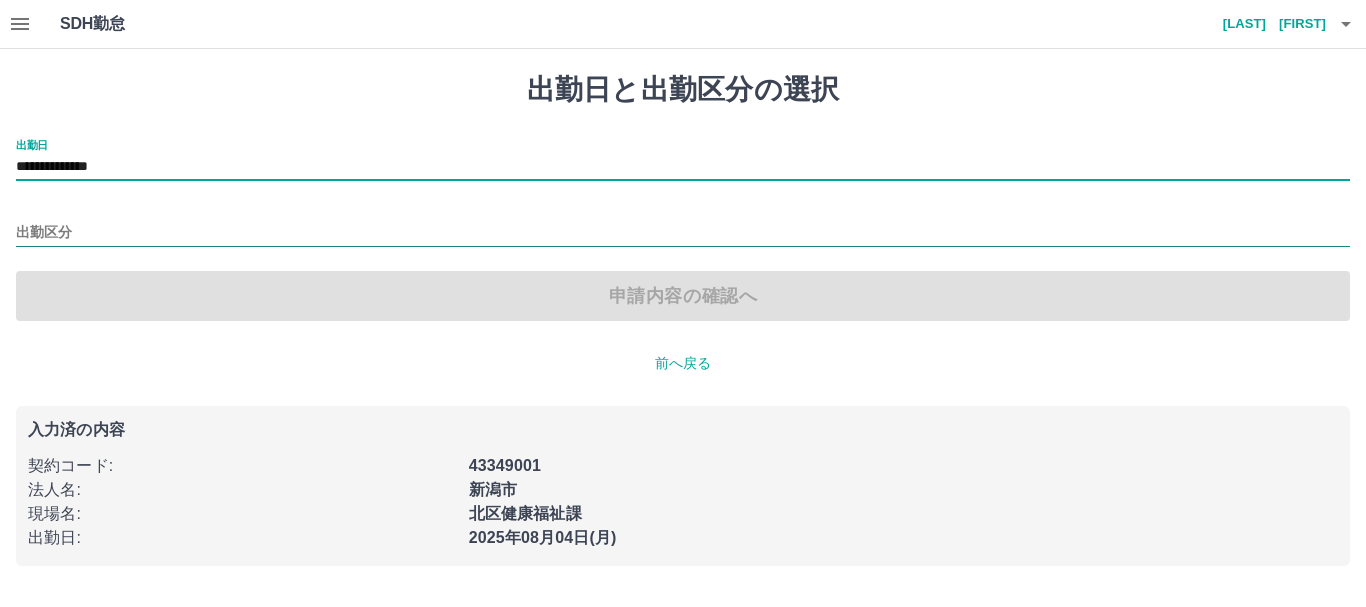 click on "出勤区分" at bounding box center [683, 233] 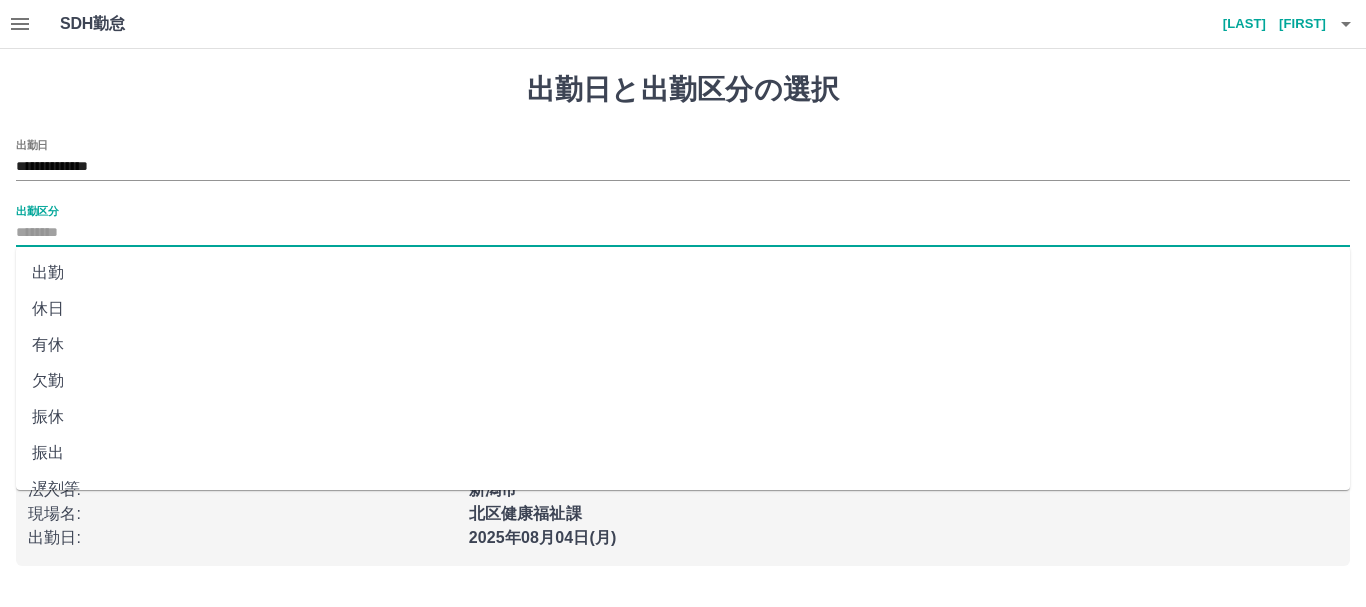 click on "出勤" at bounding box center (683, 273) 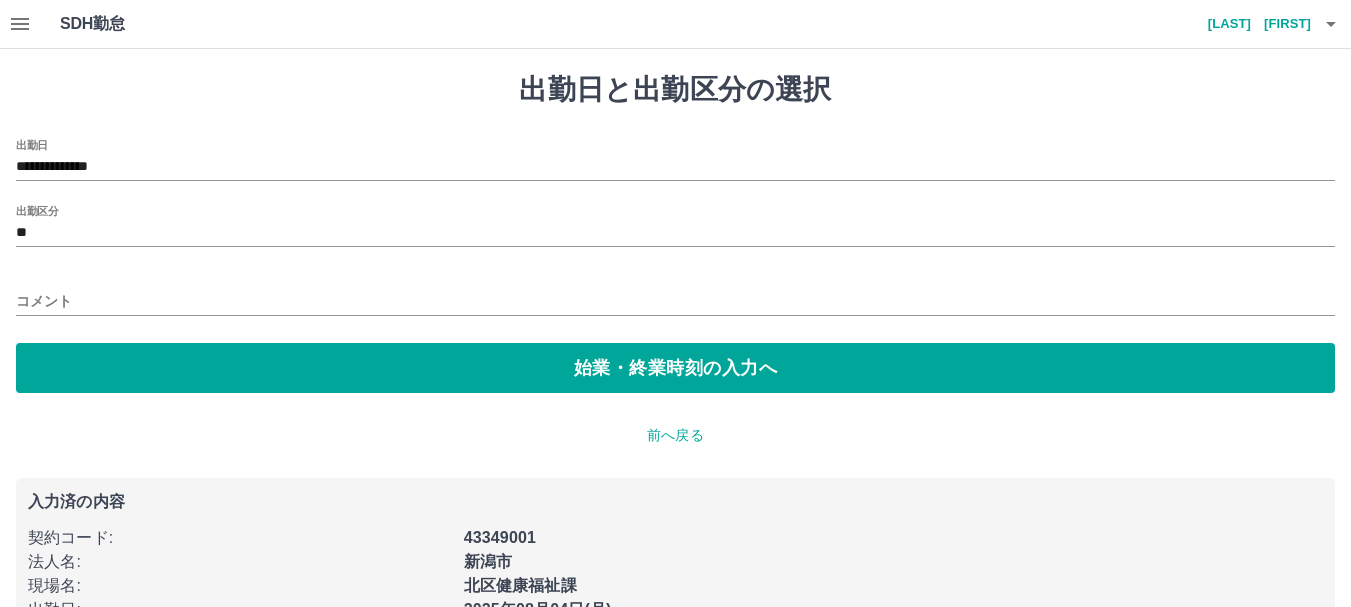 click on "おかにクラブ出張児童館" at bounding box center (675, 355) 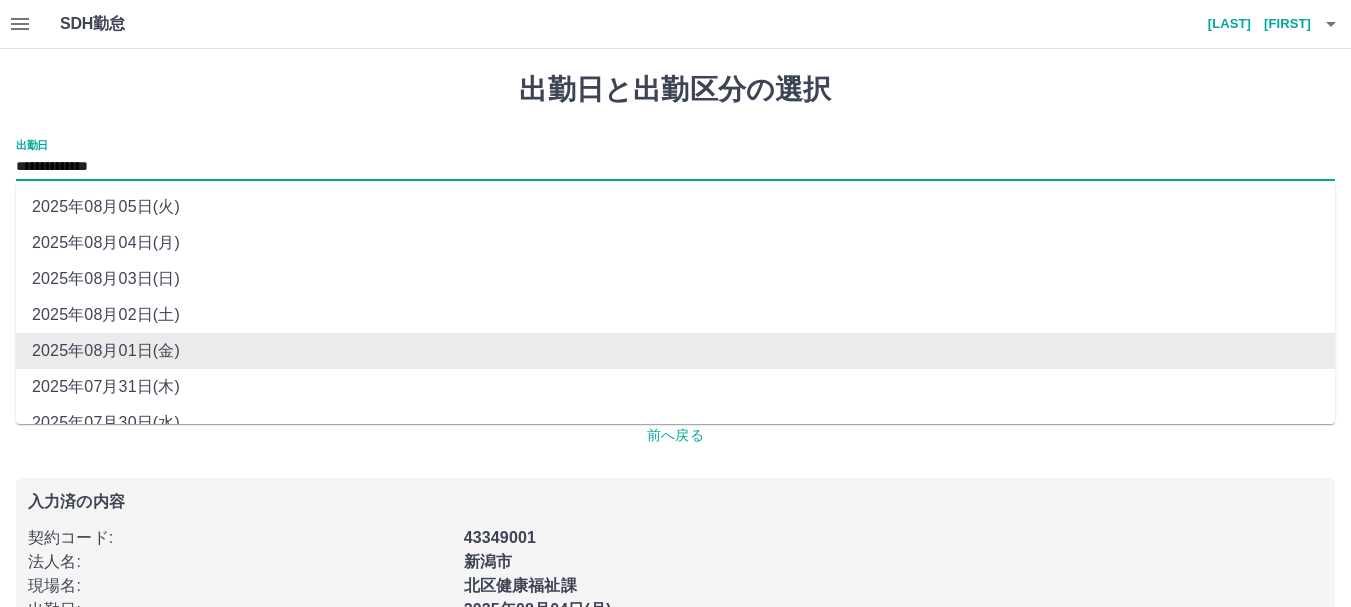 click on "**********" at bounding box center [675, 167] 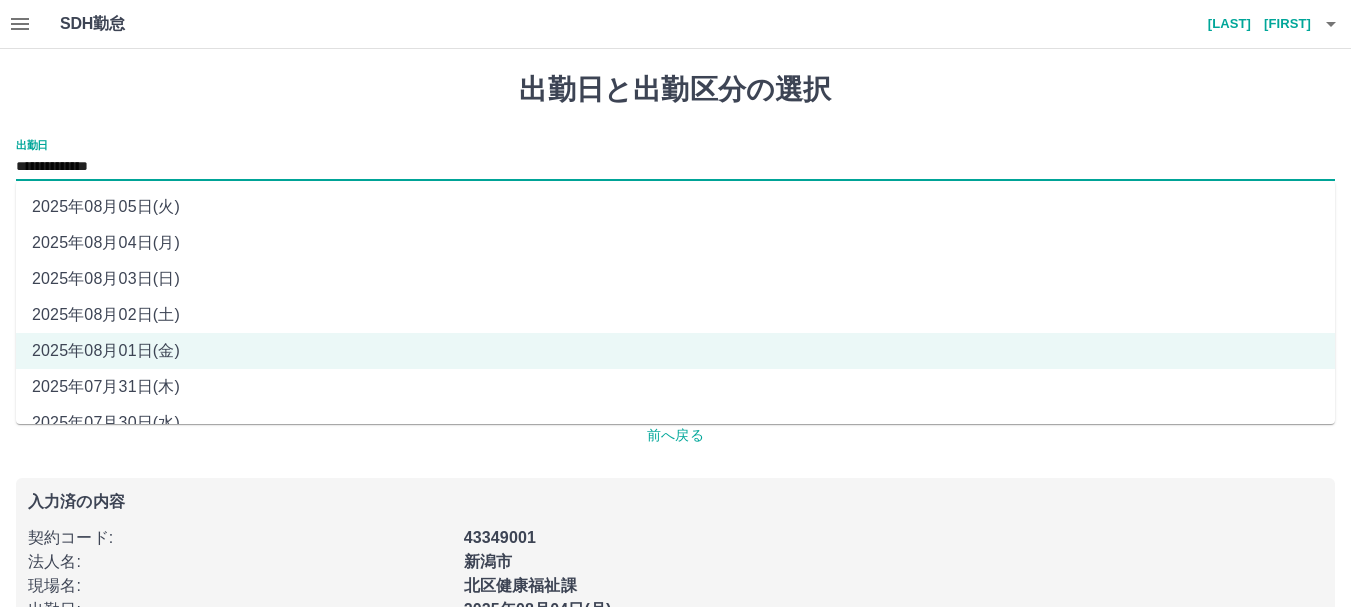 click on "2025年08月02日(土)" at bounding box center (675, 315) 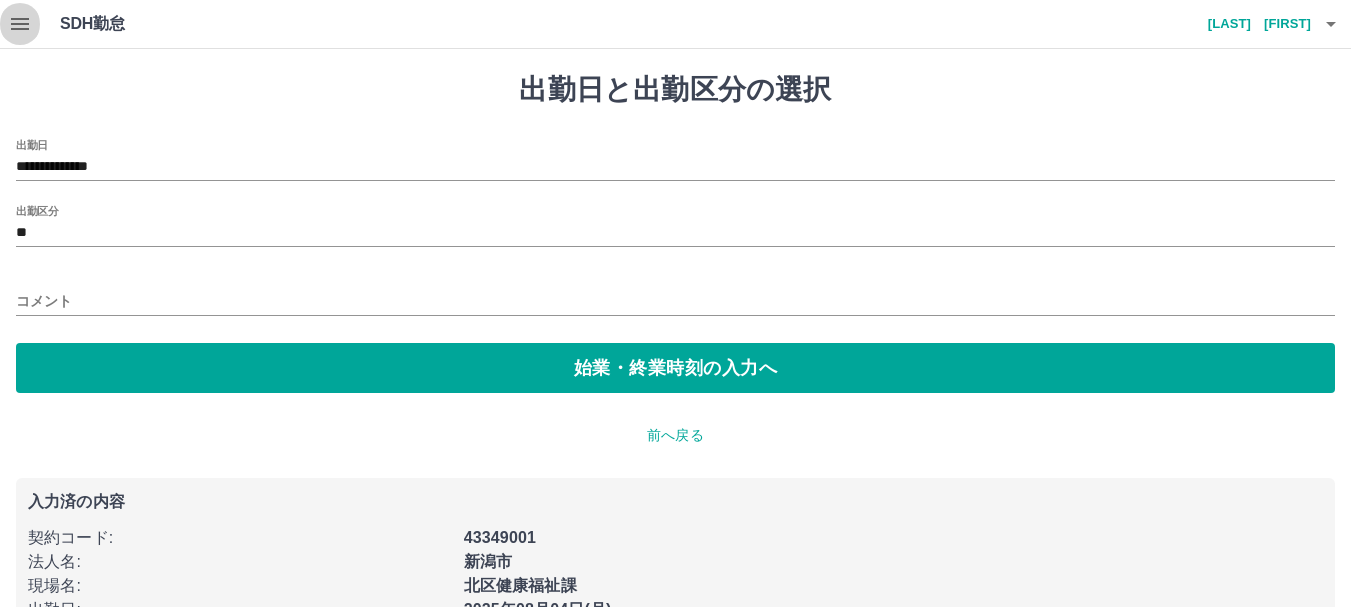 click 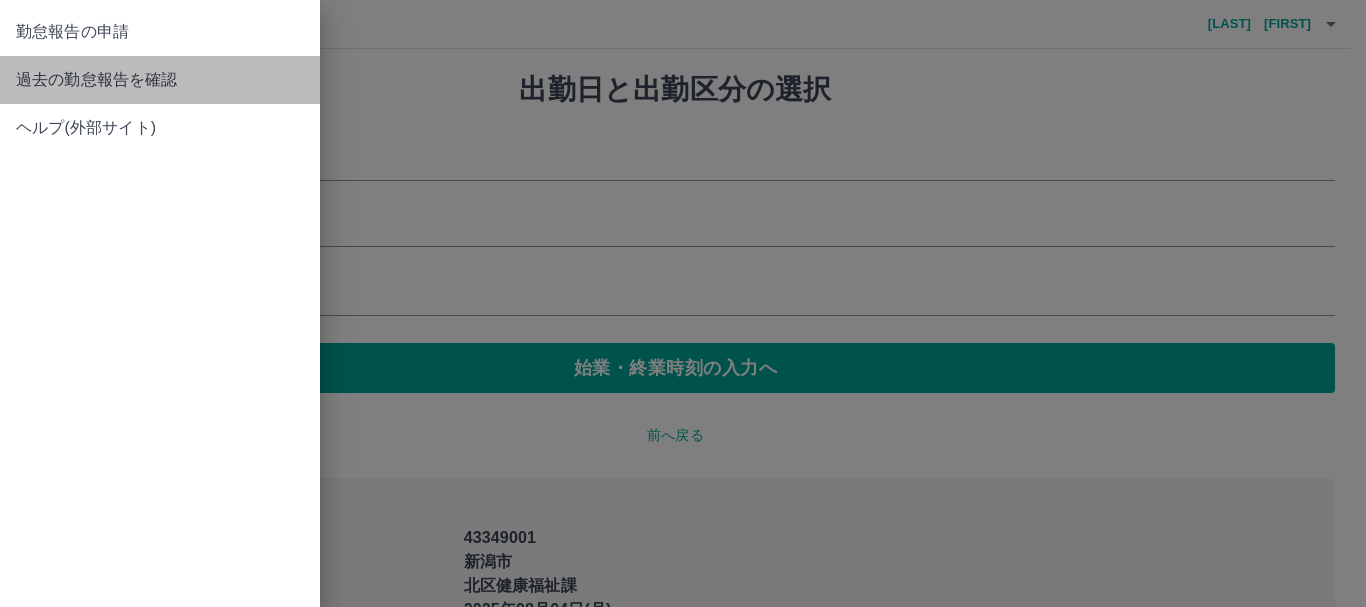 click on "過去の勤怠報告を確認" at bounding box center [160, 80] 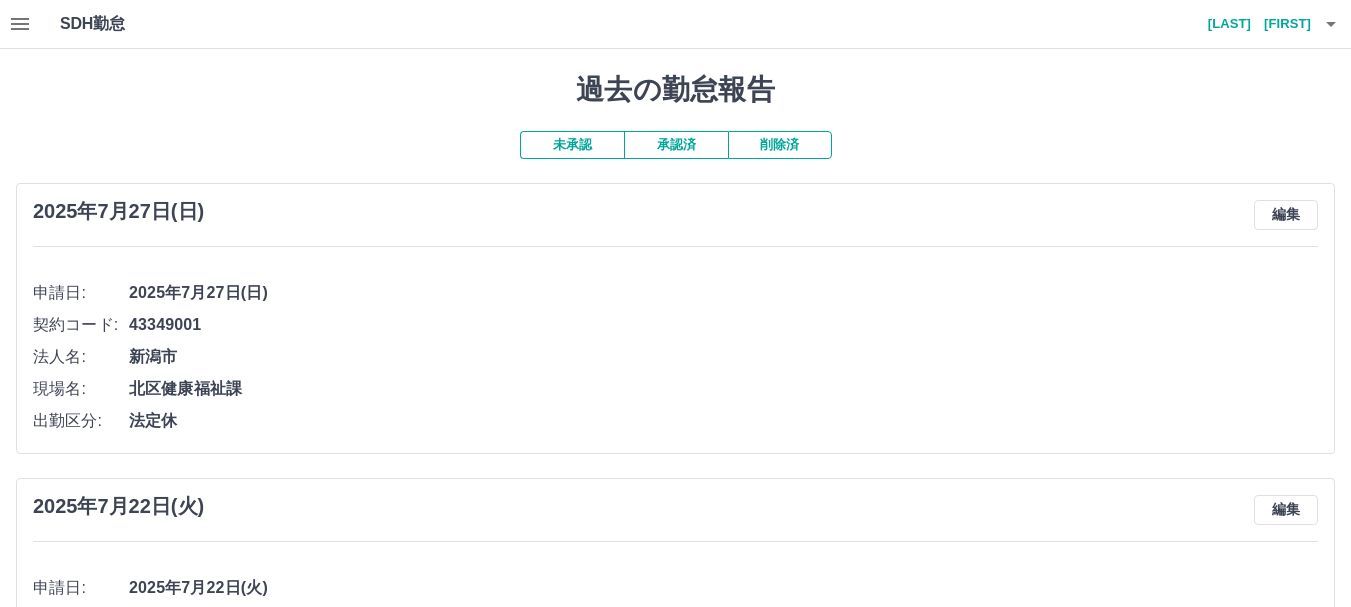 click on "未承認" at bounding box center (572, 145) 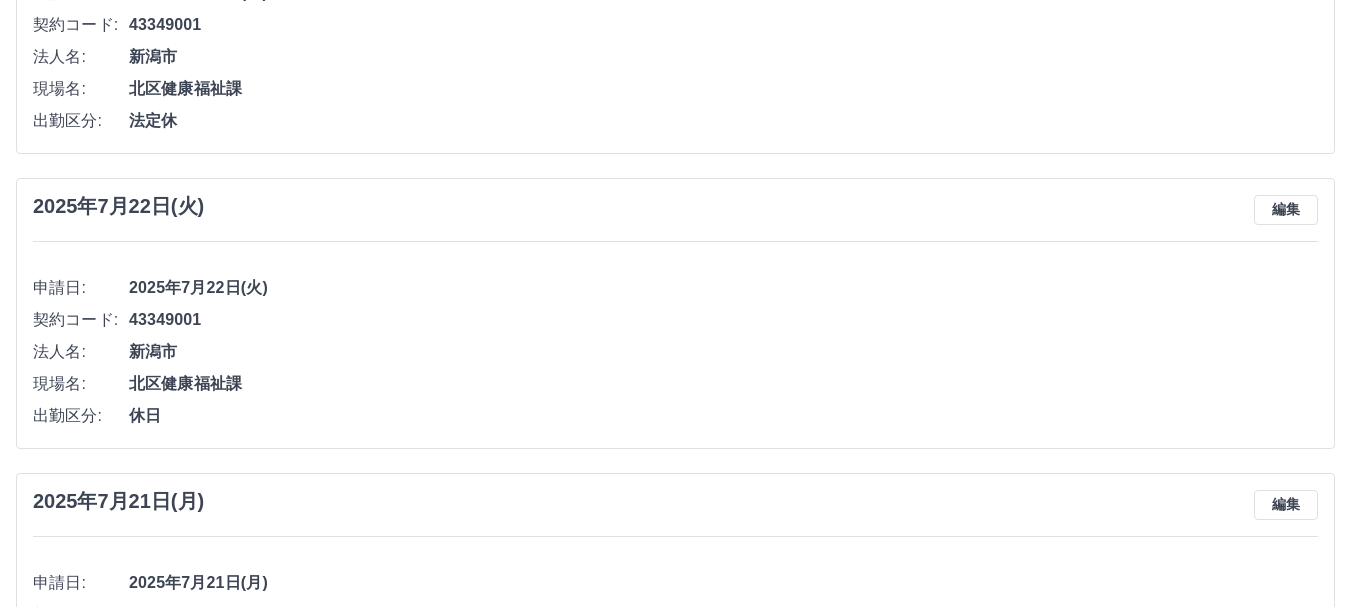 scroll, scrollTop: 0, scrollLeft: 0, axis: both 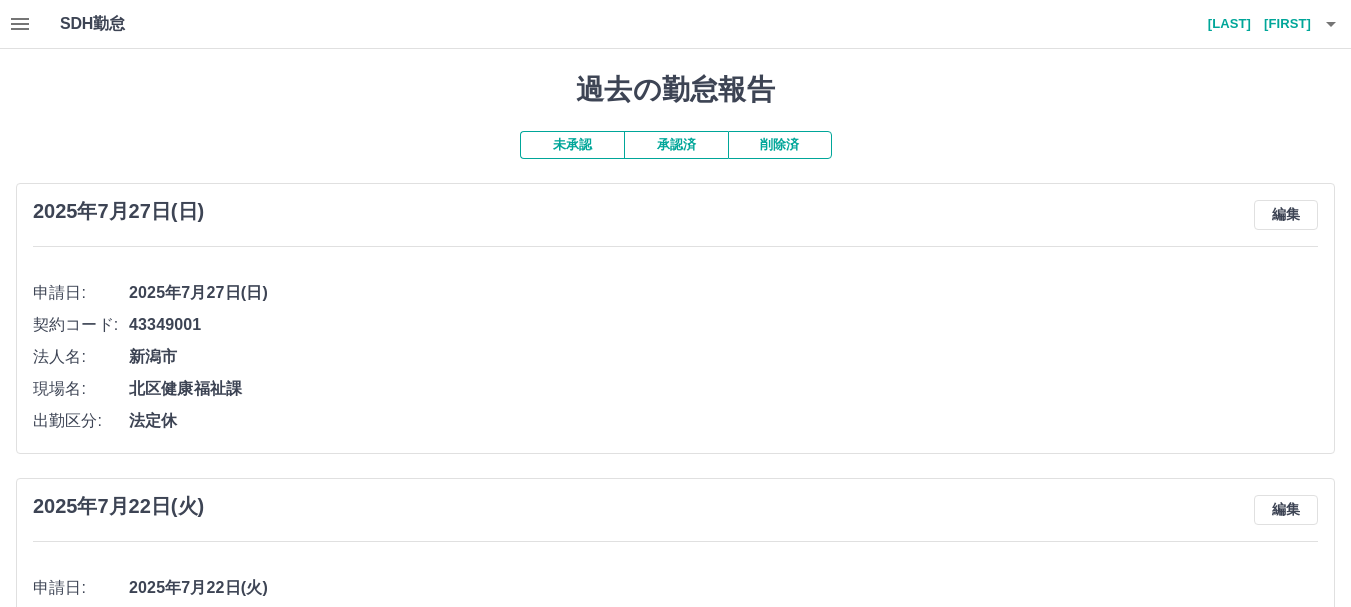 click on "承認済" at bounding box center [676, 145] 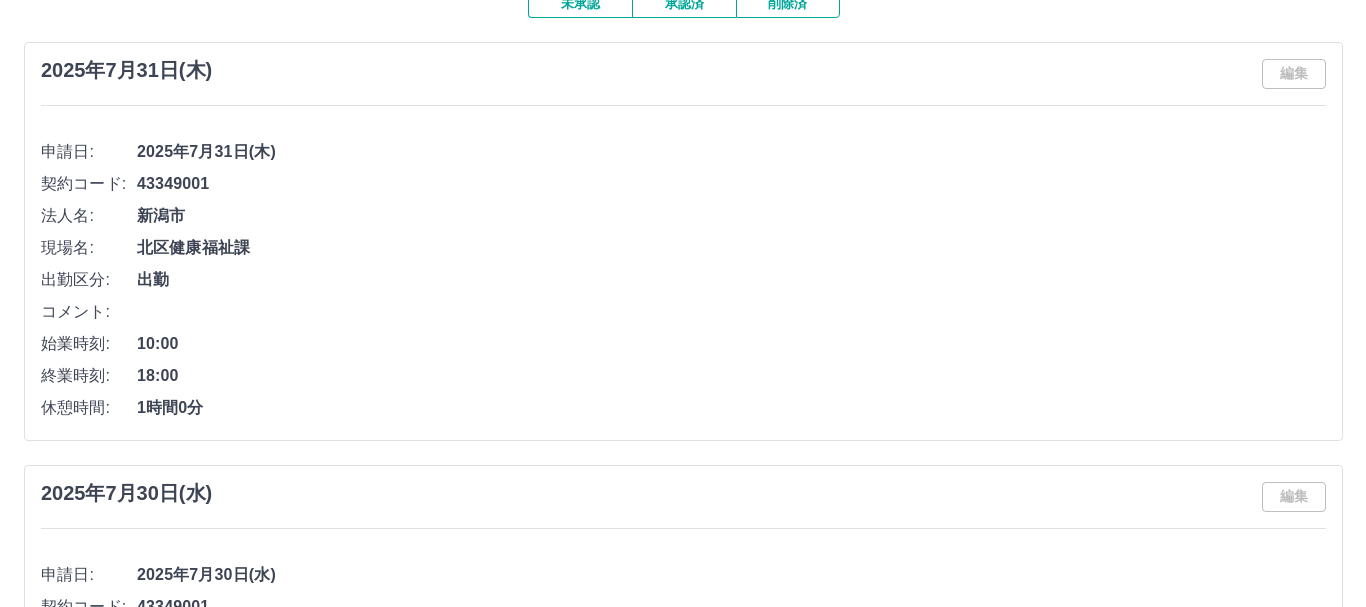 scroll, scrollTop: 0, scrollLeft: 0, axis: both 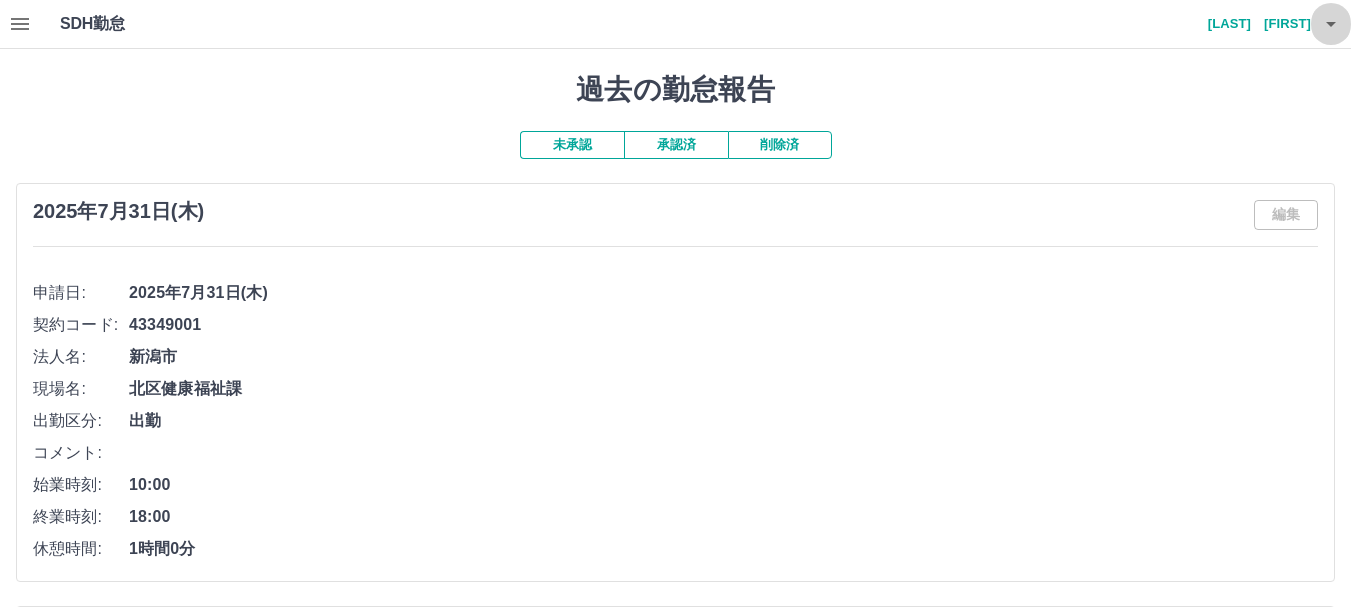 click 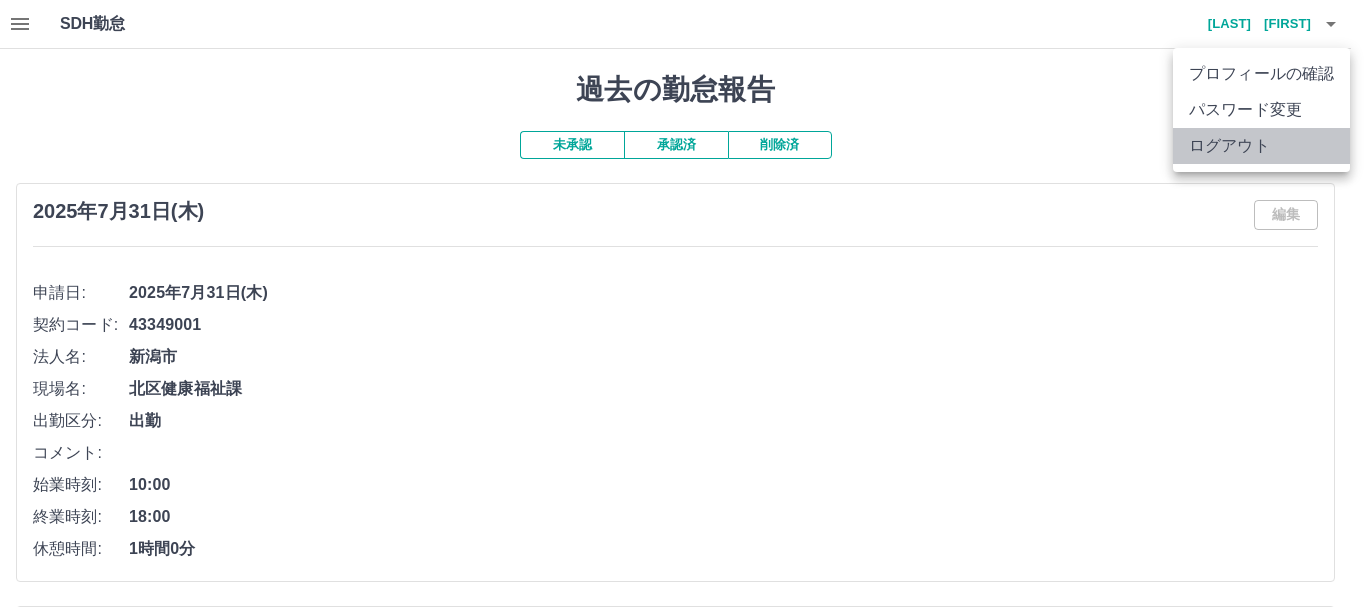 click on "ログアウト" at bounding box center (1261, 146) 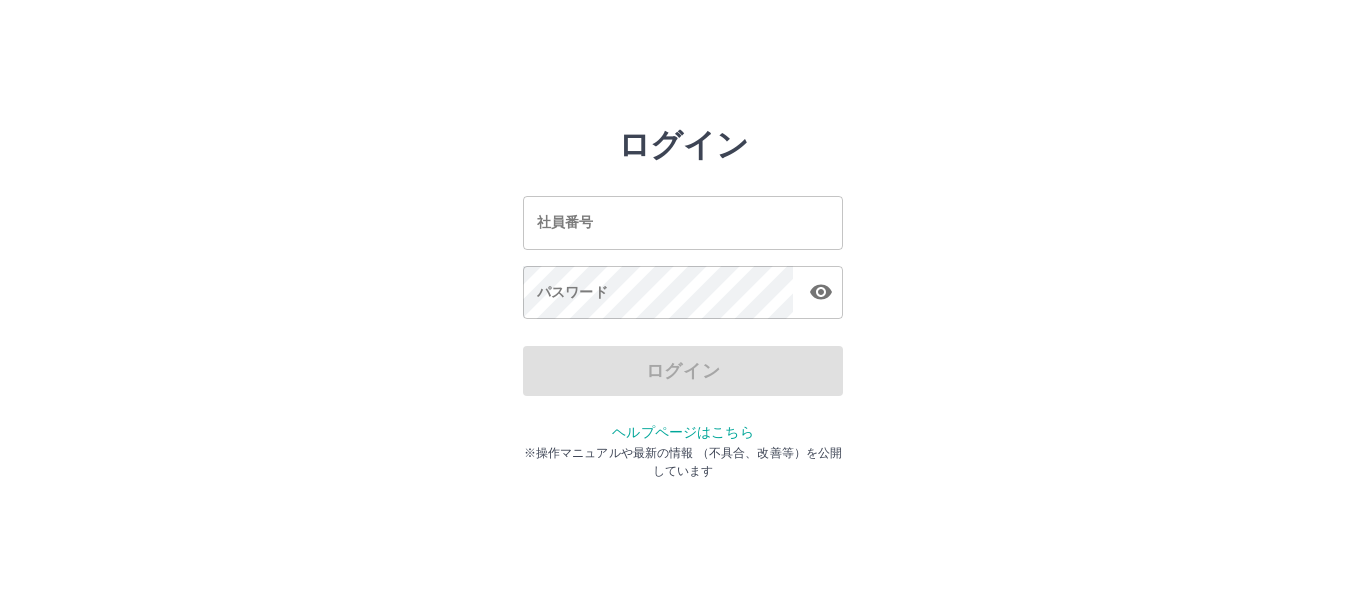 scroll, scrollTop: 0, scrollLeft: 0, axis: both 